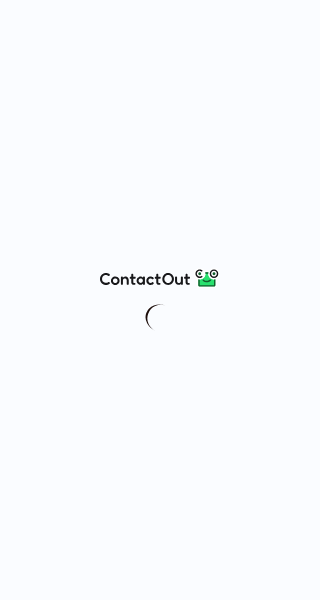 scroll, scrollTop: 0, scrollLeft: 0, axis: both 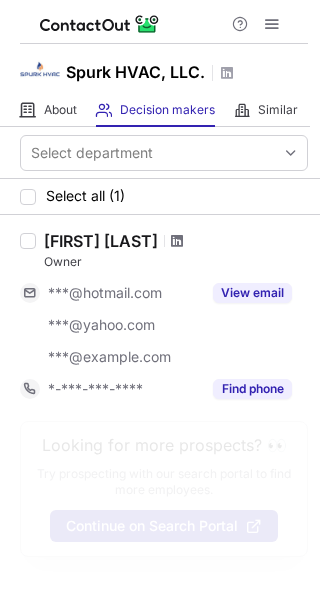 click at bounding box center (177, 241) 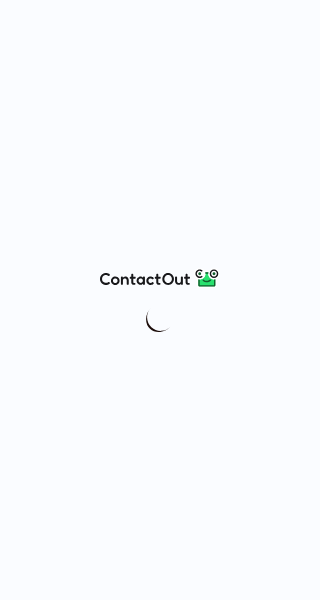 scroll, scrollTop: 0, scrollLeft: 0, axis: both 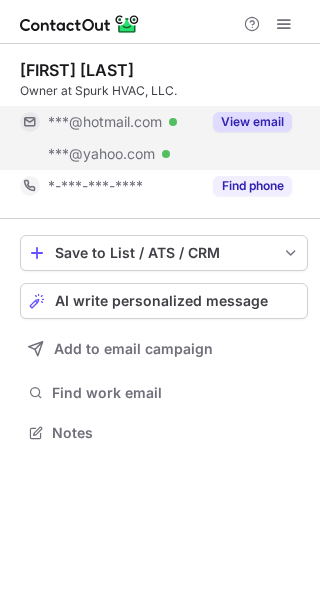click on "View email" at bounding box center (252, 122) 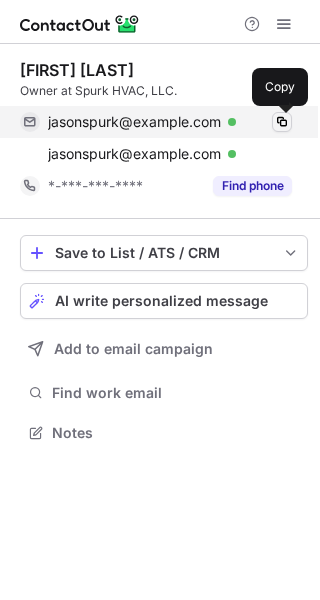 click at bounding box center (282, 122) 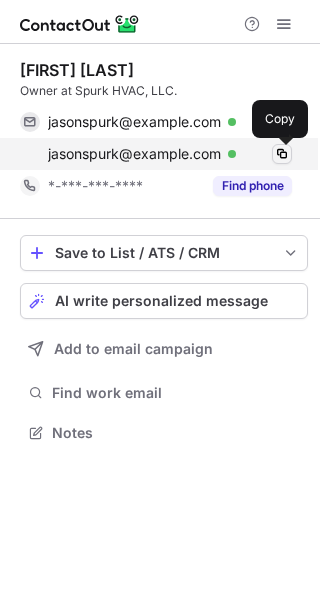 click at bounding box center [282, 154] 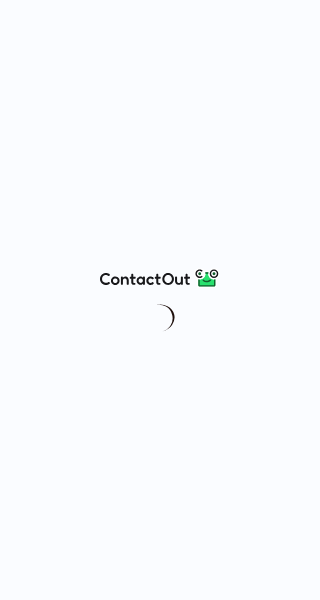 scroll, scrollTop: 0, scrollLeft: 0, axis: both 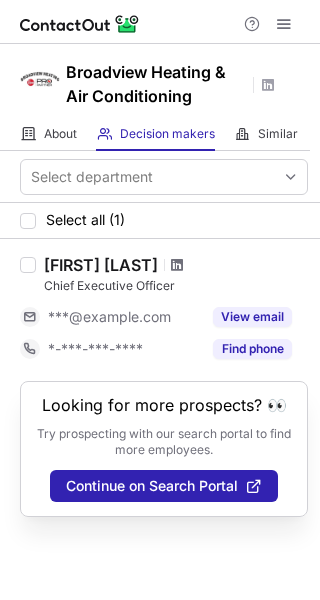 click at bounding box center [177, 265] 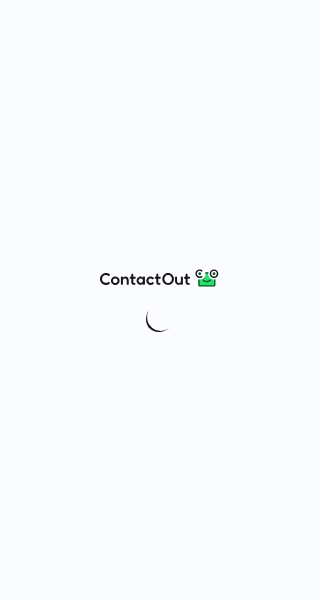 scroll, scrollTop: 0, scrollLeft: 0, axis: both 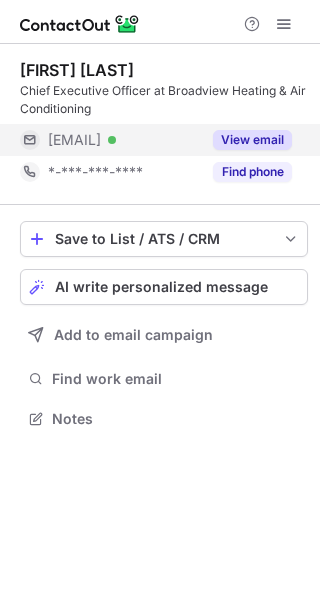 click on "View email" at bounding box center [252, 140] 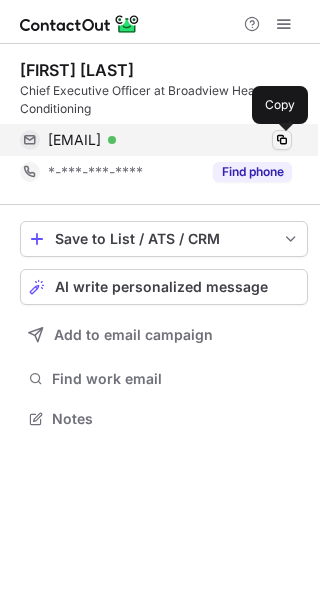 click at bounding box center [282, 140] 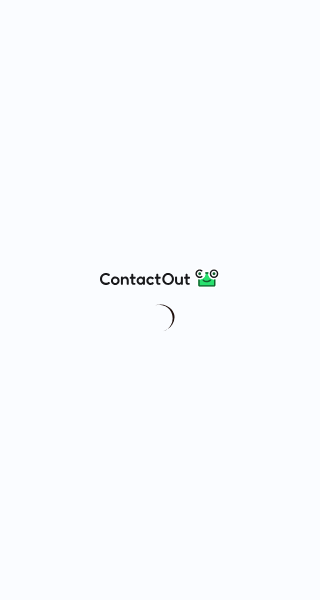 scroll, scrollTop: 0, scrollLeft: 0, axis: both 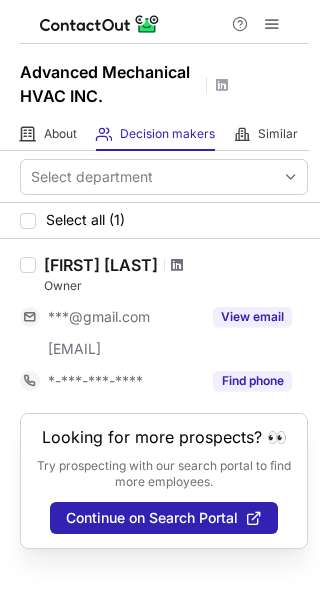 click at bounding box center (177, 265) 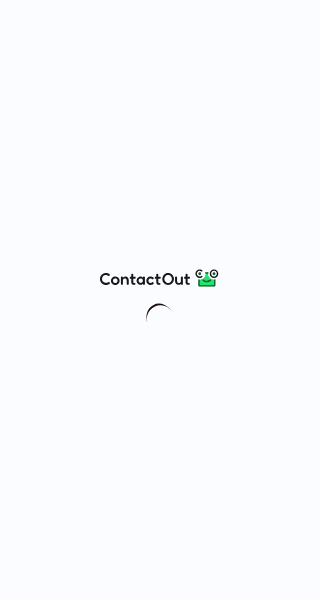 scroll, scrollTop: 0, scrollLeft: 0, axis: both 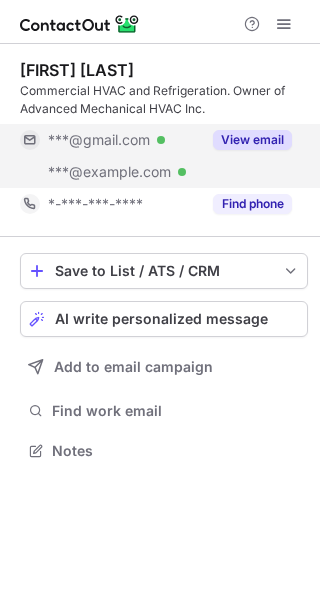 click on "View email" at bounding box center [252, 140] 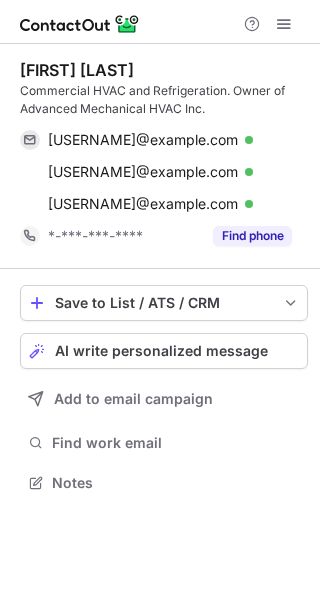 scroll, scrollTop: 10, scrollLeft: 10, axis: both 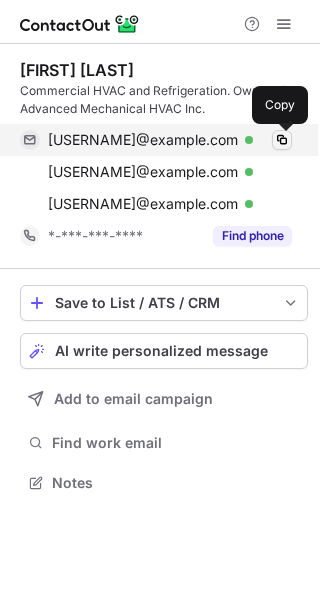 click at bounding box center (282, 140) 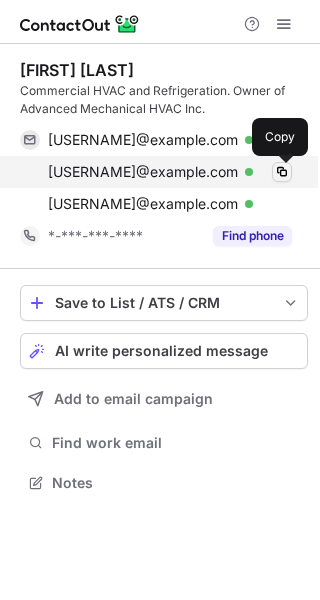 click at bounding box center (282, 172) 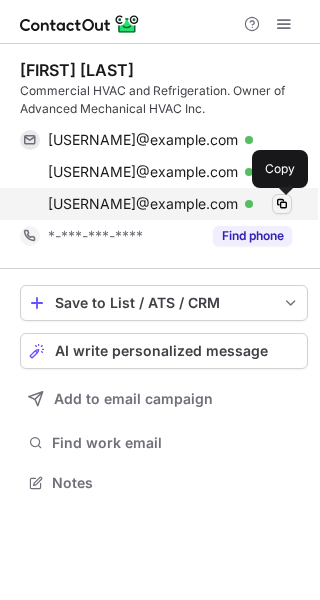 click at bounding box center [282, 204] 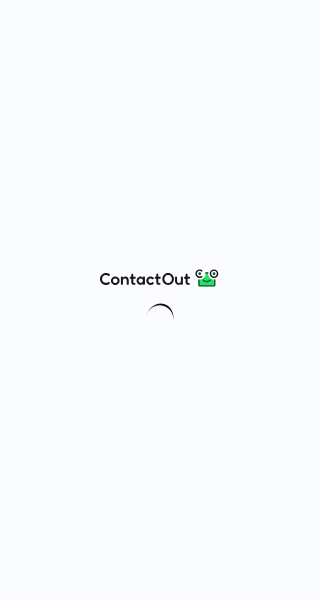 scroll, scrollTop: 0, scrollLeft: 0, axis: both 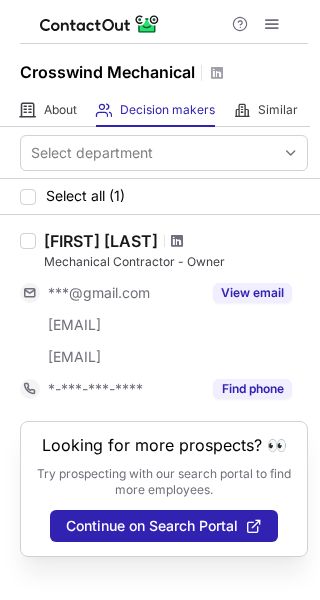 click at bounding box center (177, 241) 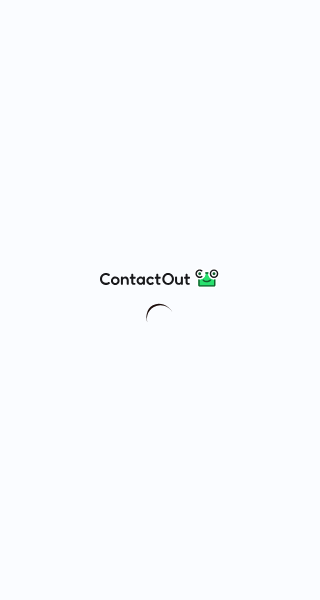 scroll, scrollTop: 0, scrollLeft: 0, axis: both 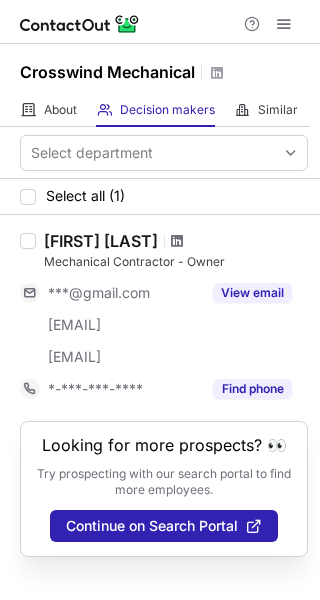 click at bounding box center [177, 241] 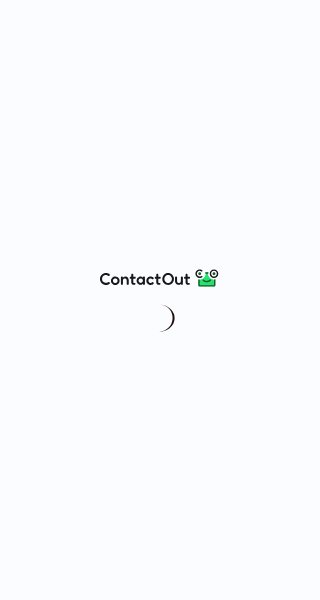 scroll, scrollTop: 0, scrollLeft: 0, axis: both 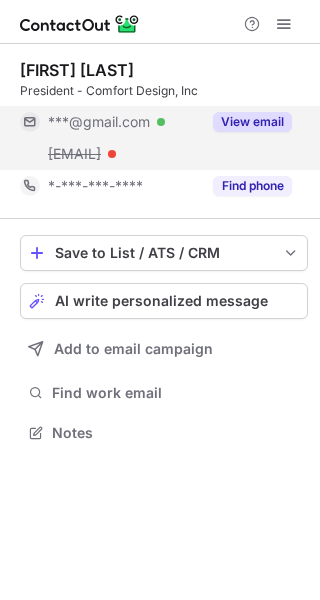 click on "View email" at bounding box center [252, 122] 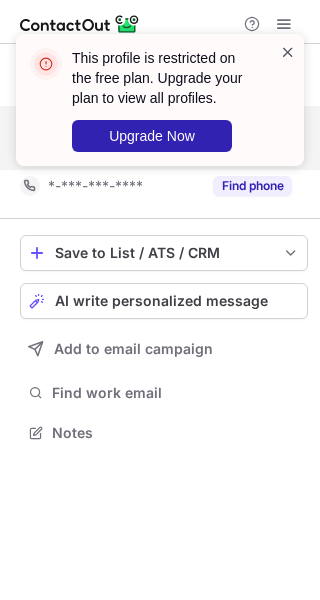click at bounding box center (288, 52) 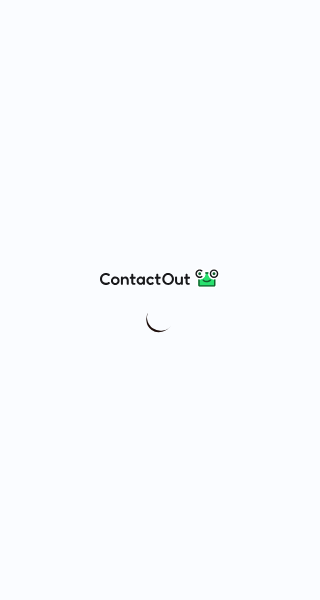 scroll, scrollTop: 0, scrollLeft: 0, axis: both 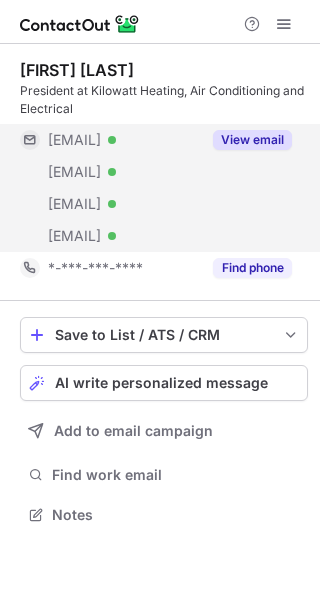click on "View email" at bounding box center [252, 140] 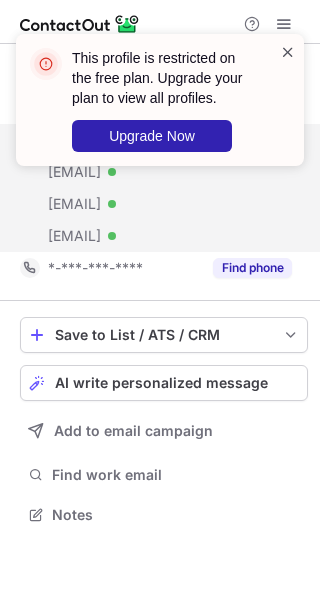 click at bounding box center [288, 52] 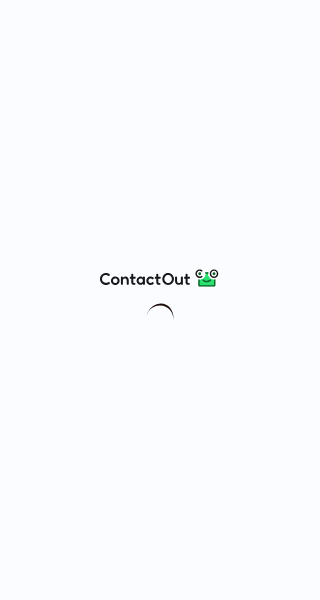 scroll, scrollTop: 0, scrollLeft: 0, axis: both 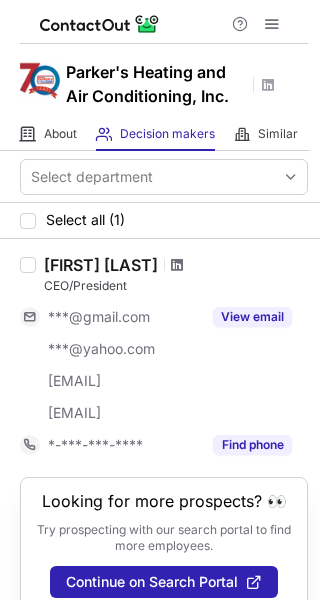 click at bounding box center (177, 265) 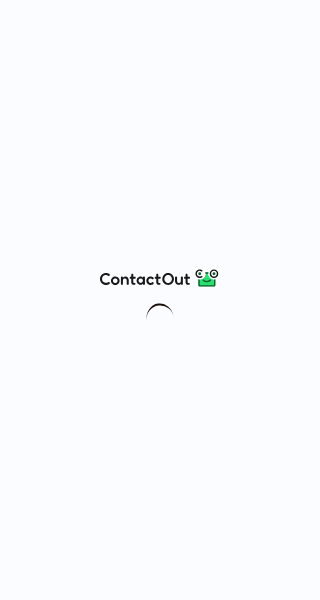 scroll, scrollTop: 0, scrollLeft: 0, axis: both 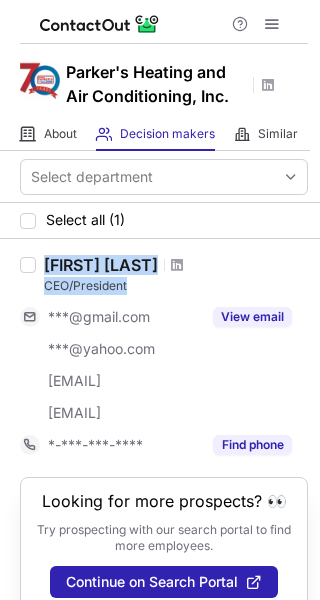 drag, startPoint x: 45, startPoint y: 262, endPoint x: 131, endPoint y: 284, distance: 88.76936 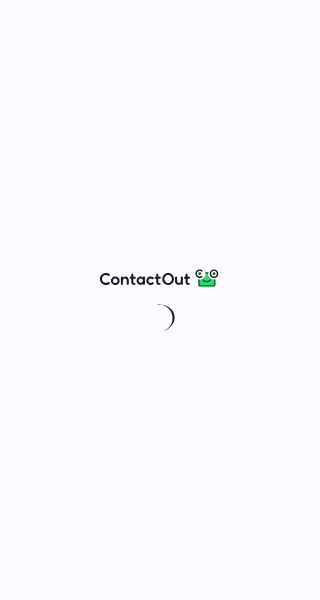 scroll, scrollTop: 0, scrollLeft: 0, axis: both 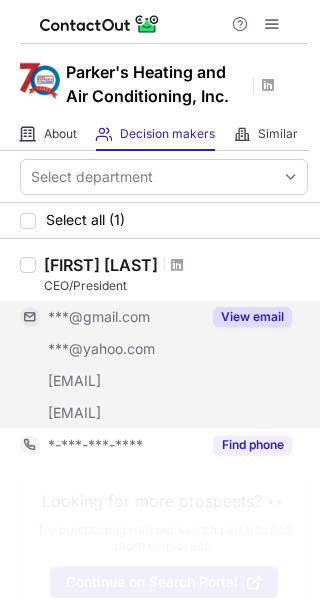 click on "View email" at bounding box center (252, 317) 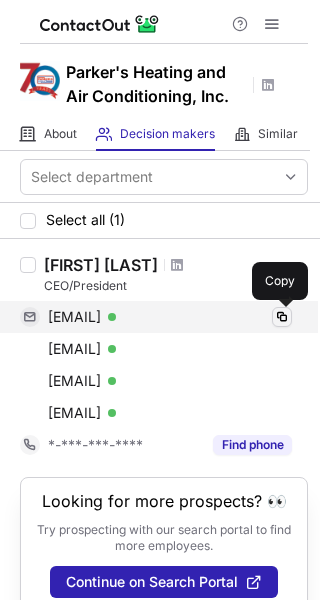 click at bounding box center [282, 317] 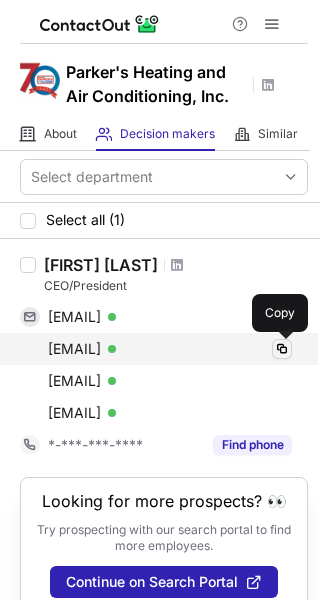 click at bounding box center [282, 349] 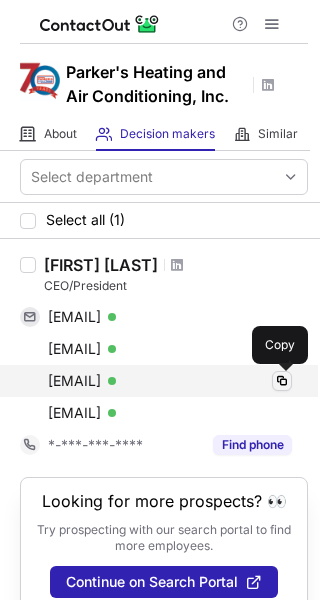 click at bounding box center (282, 381) 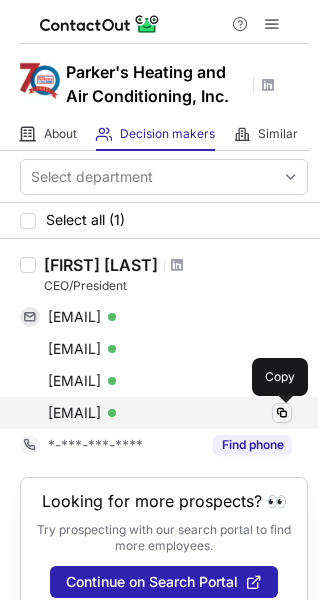 click at bounding box center (282, 413) 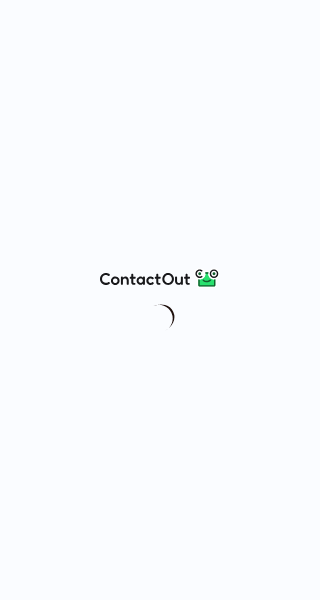 scroll, scrollTop: 0, scrollLeft: 0, axis: both 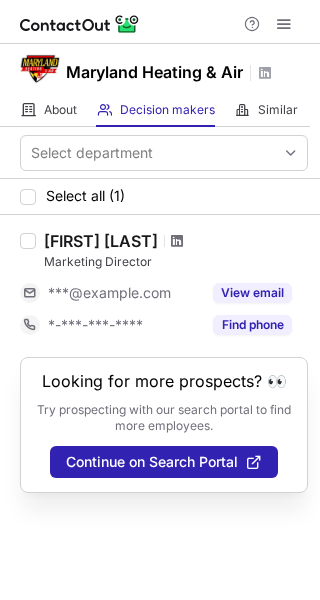 click at bounding box center (177, 241) 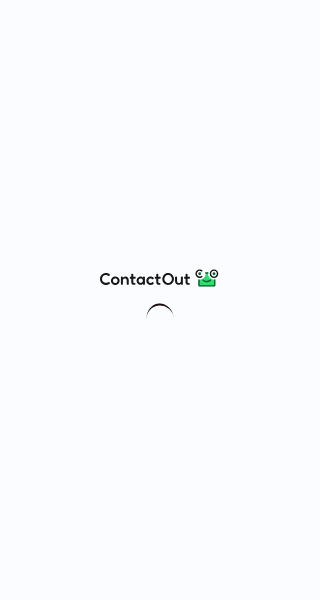 scroll, scrollTop: 0, scrollLeft: 0, axis: both 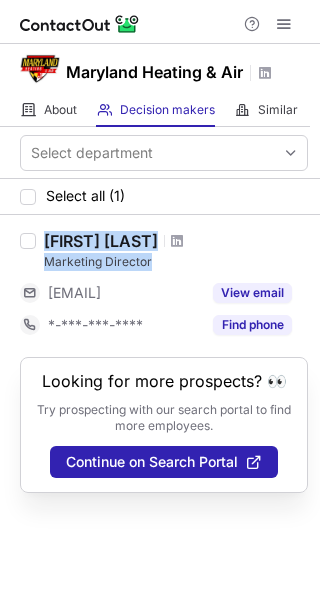 drag, startPoint x: 45, startPoint y: 237, endPoint x: 159, endPoint y: 260, distance: 116.297035 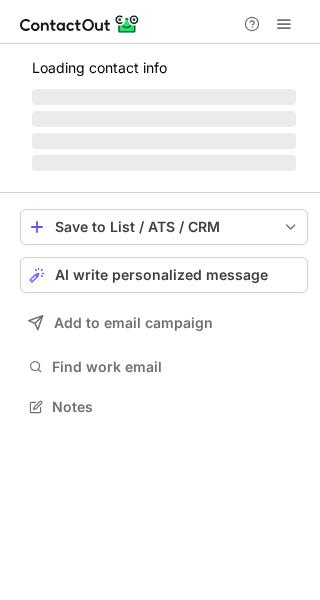 scroll, scrollTop: 0, scrollLeft: 0, axis: both 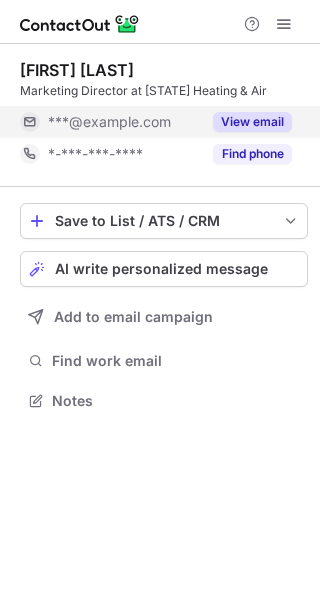 click on "View email" at bounding box center [252, 122] 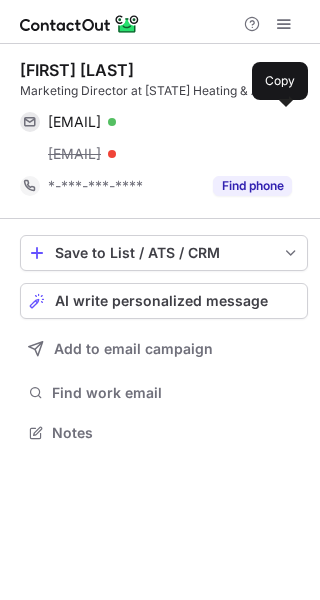 scroll, scrollTop: 10, scrollLeft: 10, axis: both 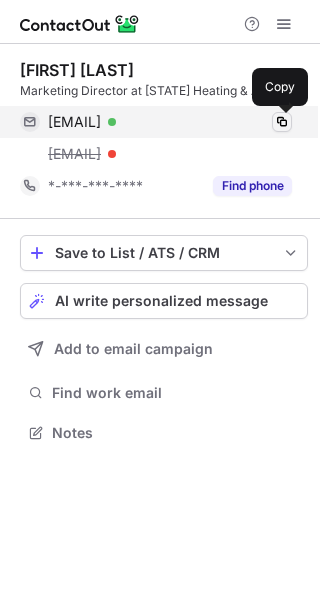 click at bounding box center [282, 122] 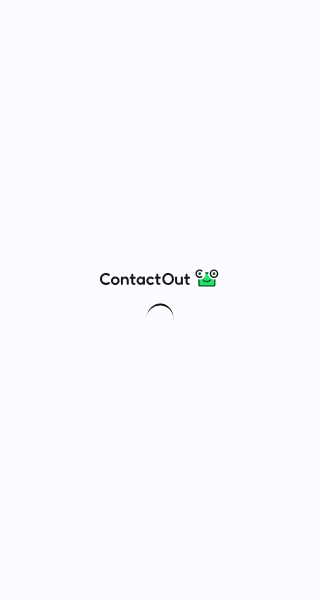 scroll, scrollTop: 0, scrollLeft: 0, axis: both 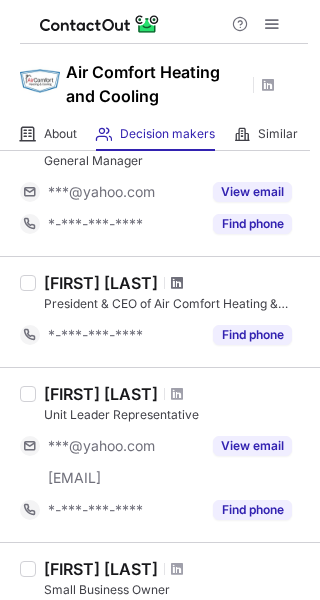 click at bounding box center [177, 283] 